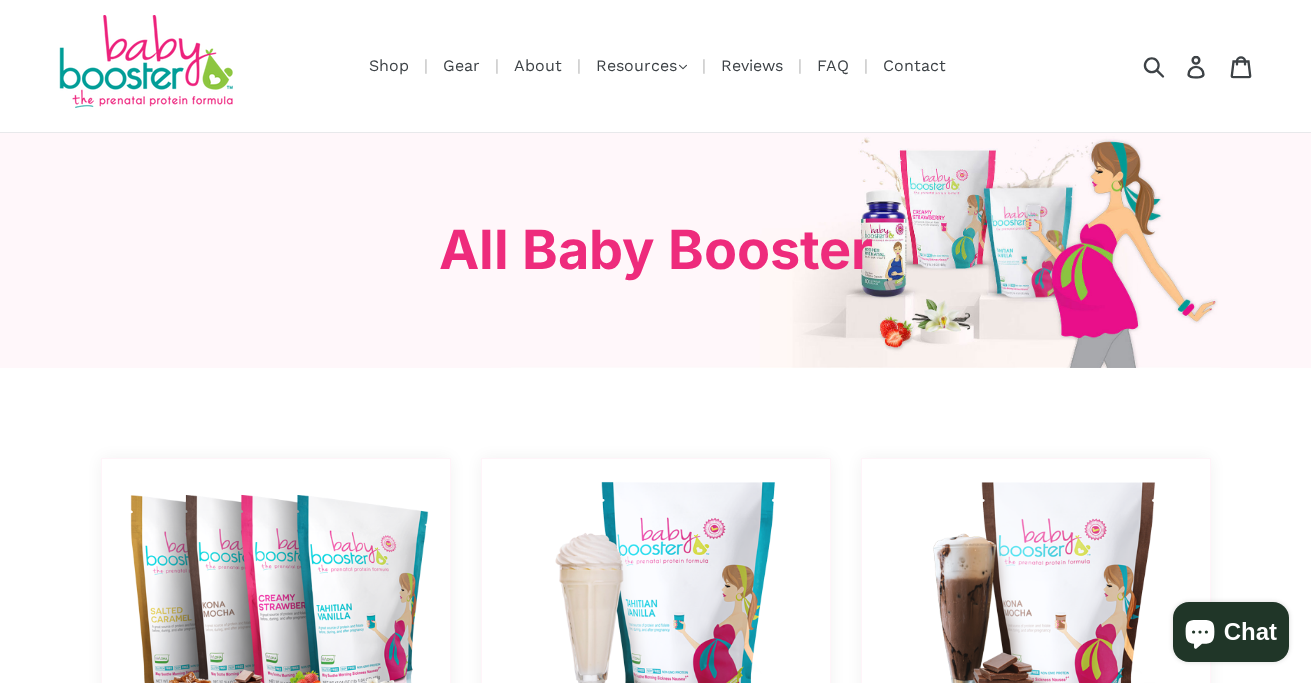 click 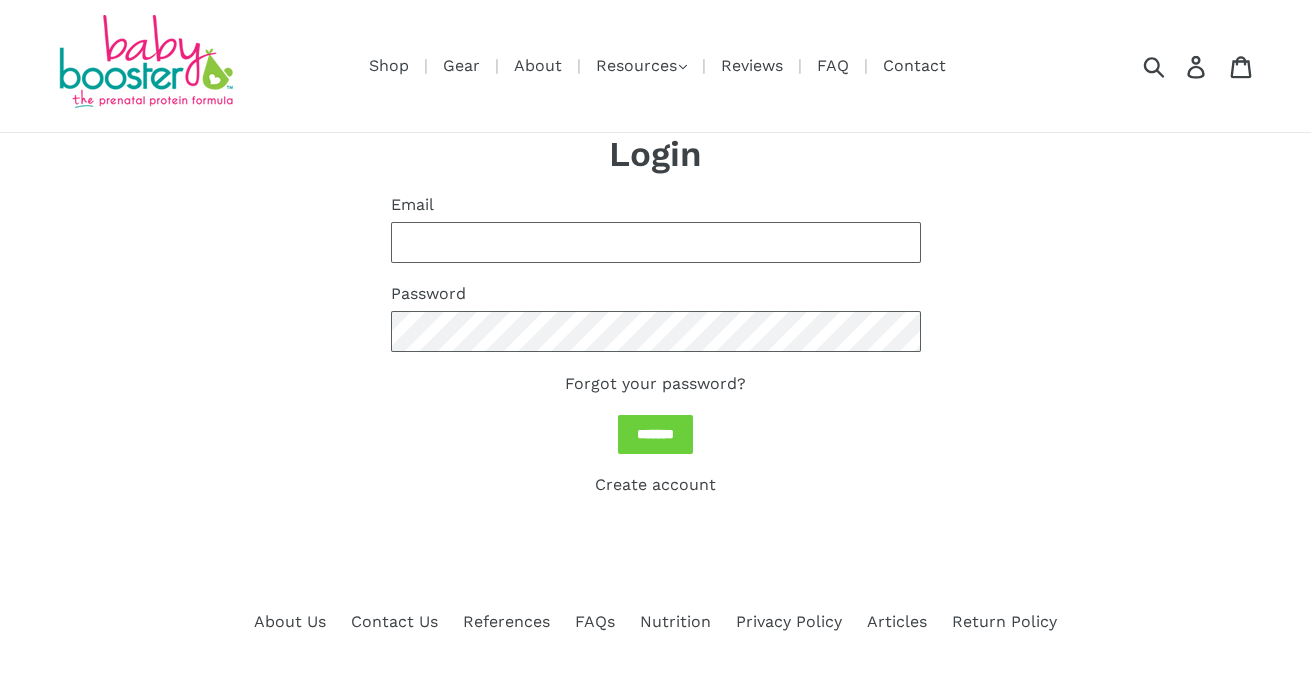 scroll, scrollTop: 0, scrollLeft: 0, axis: both 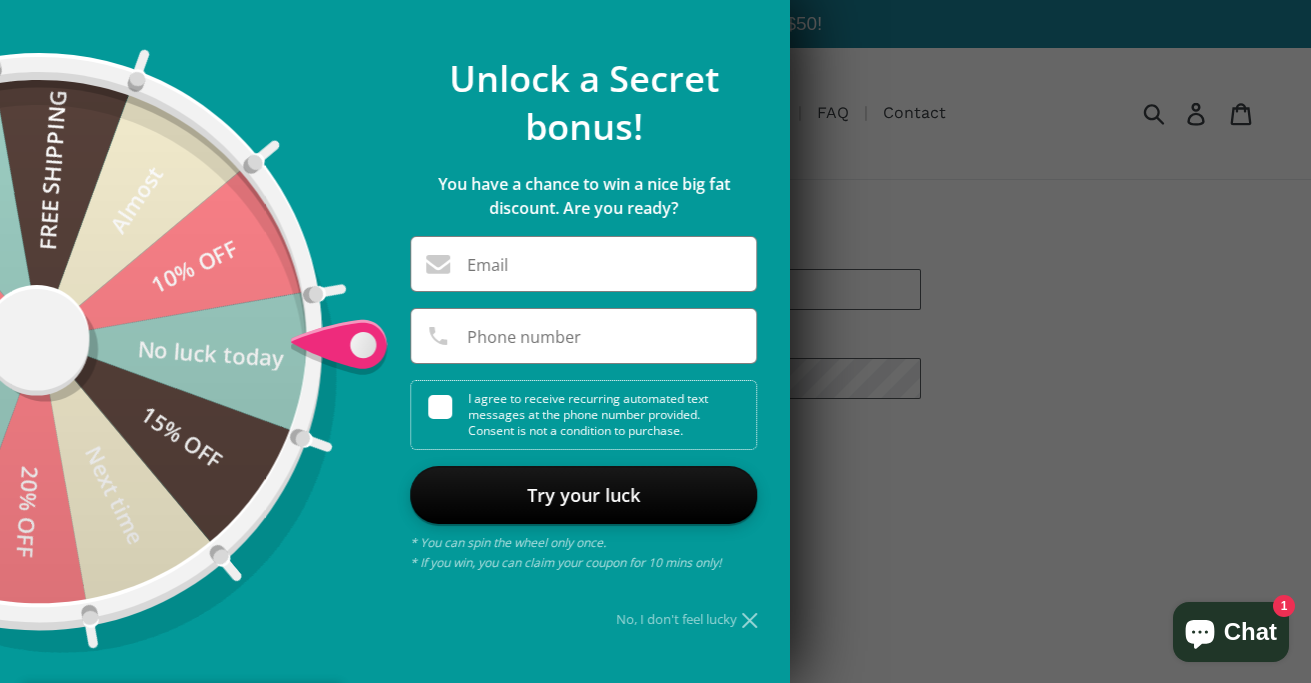 click 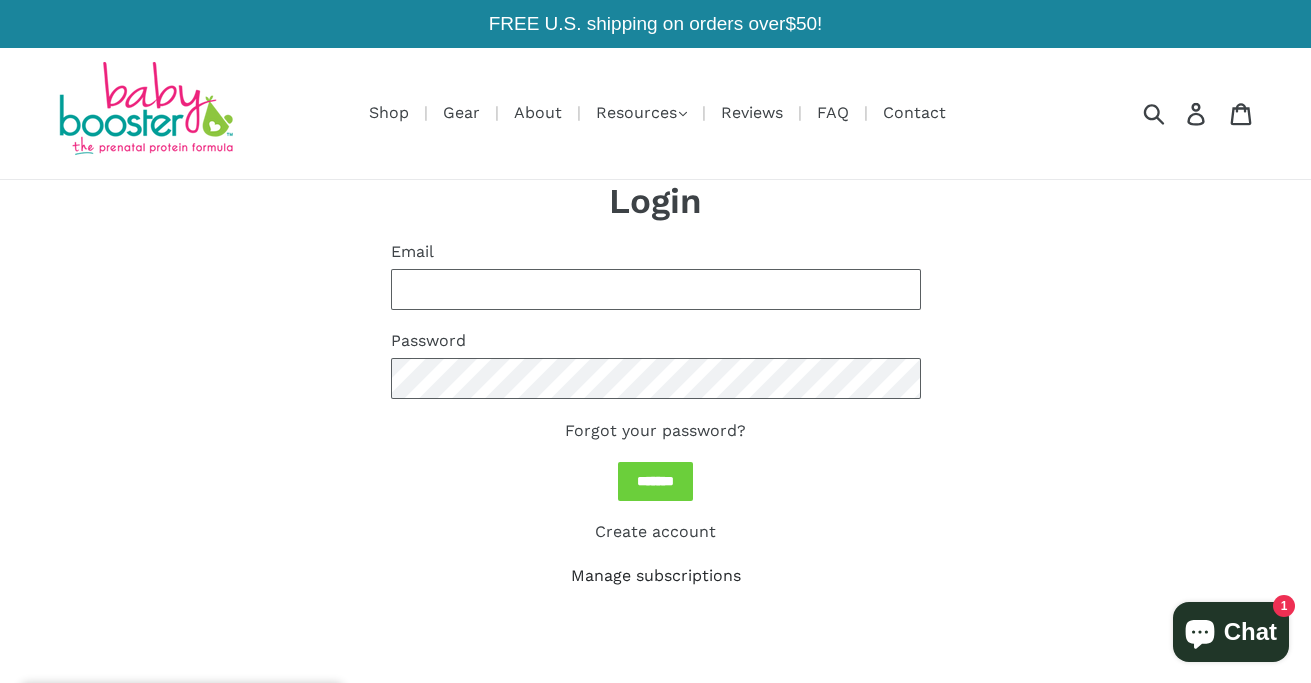 click on "Manage subscriptions" at bounding box center (656, 575) 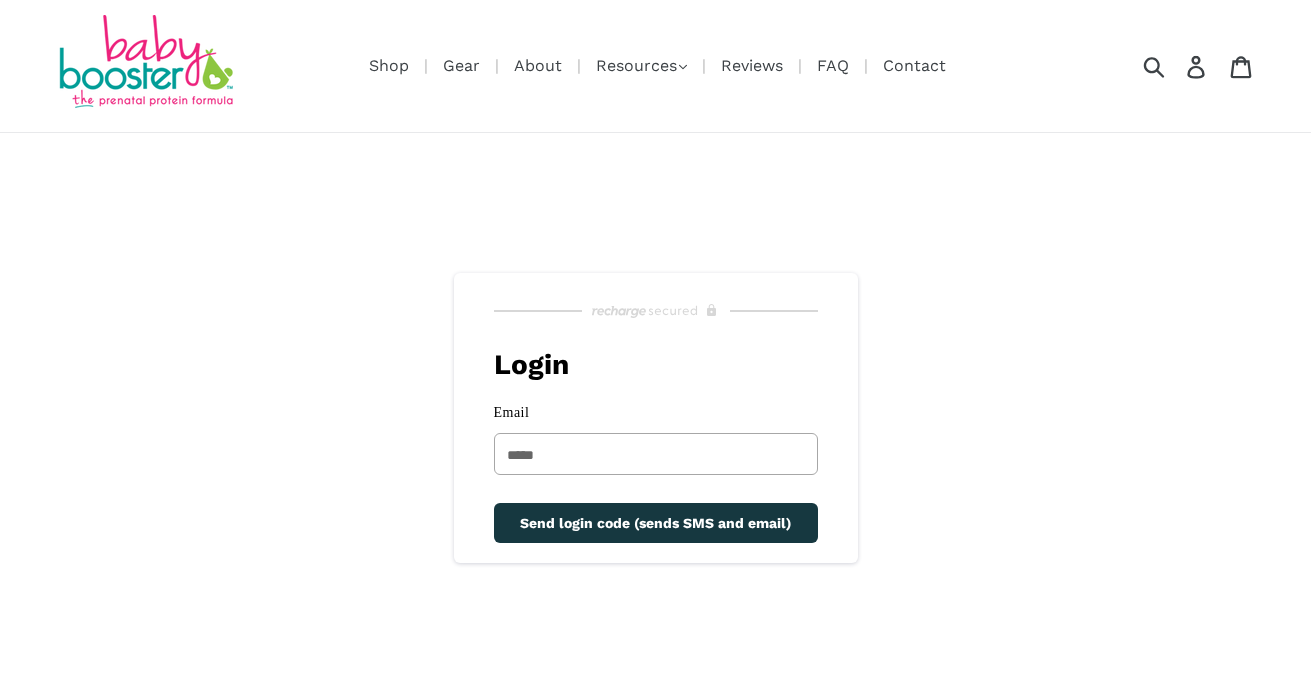 scroll, scrollTop: 0, scrollLeft: 0, axis: both 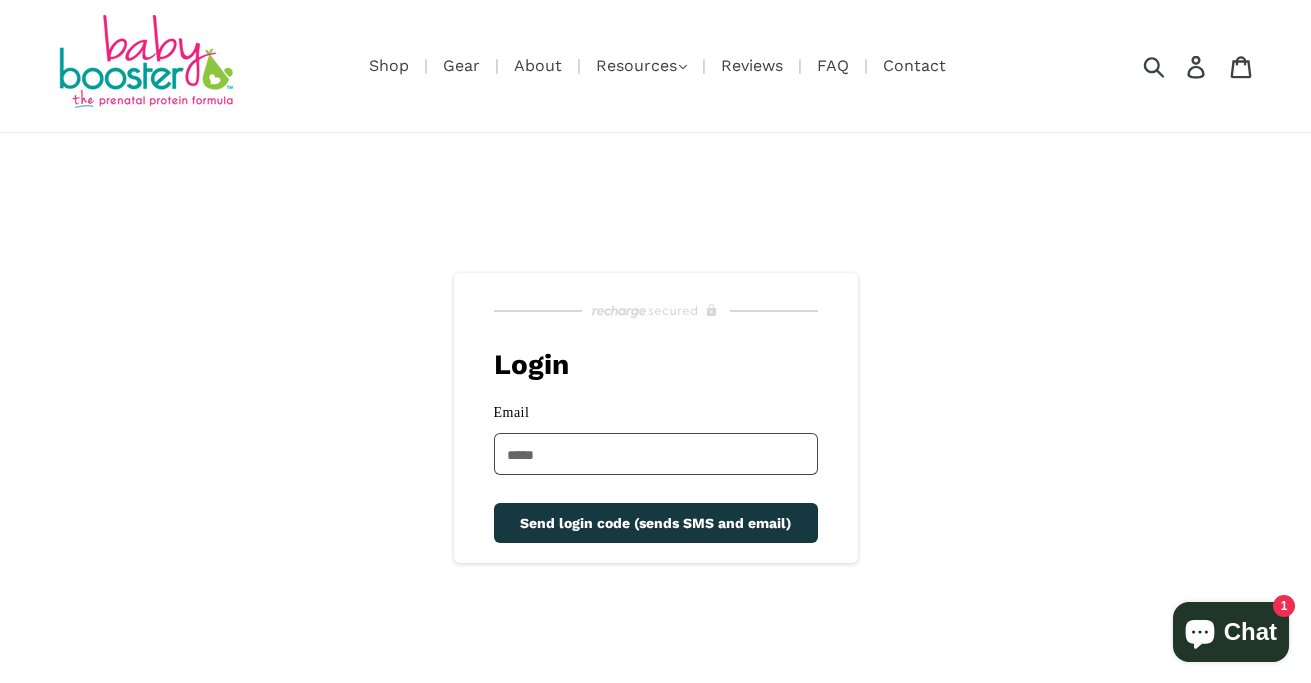 click on "Email" at bounding box center (656, 454) 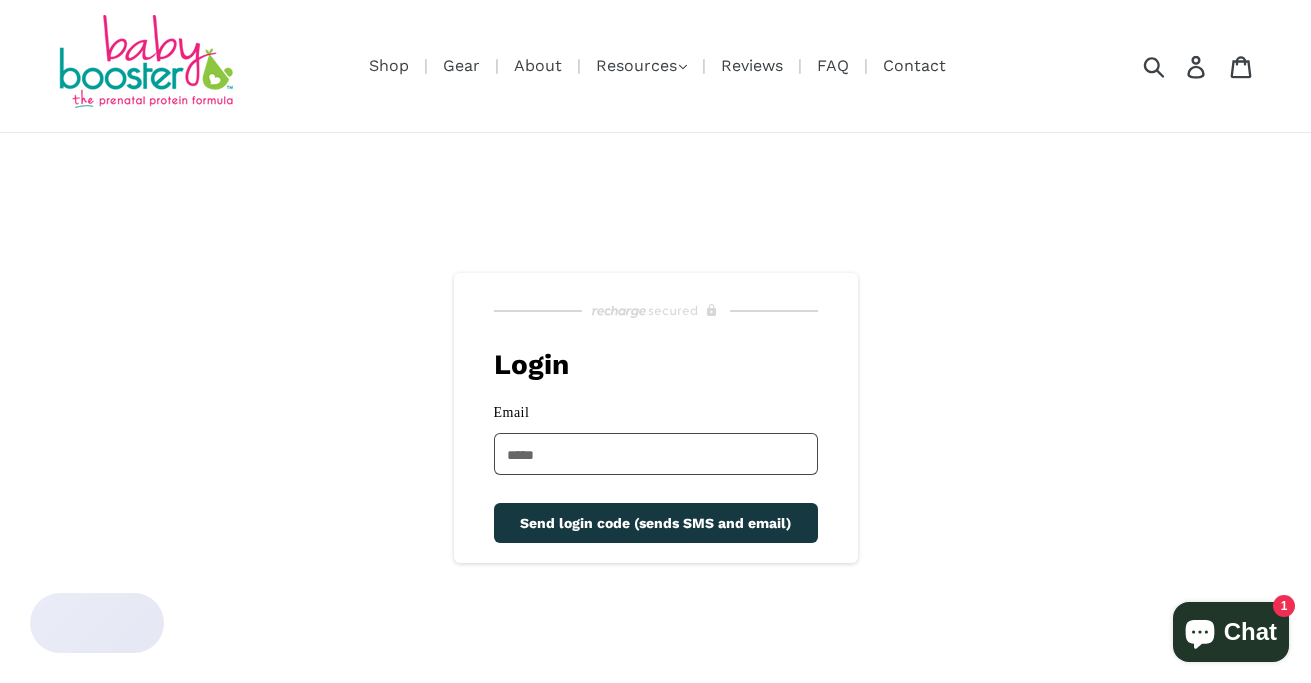 scroll, scrollTop: 0, scrollLeft: 0, axis: both 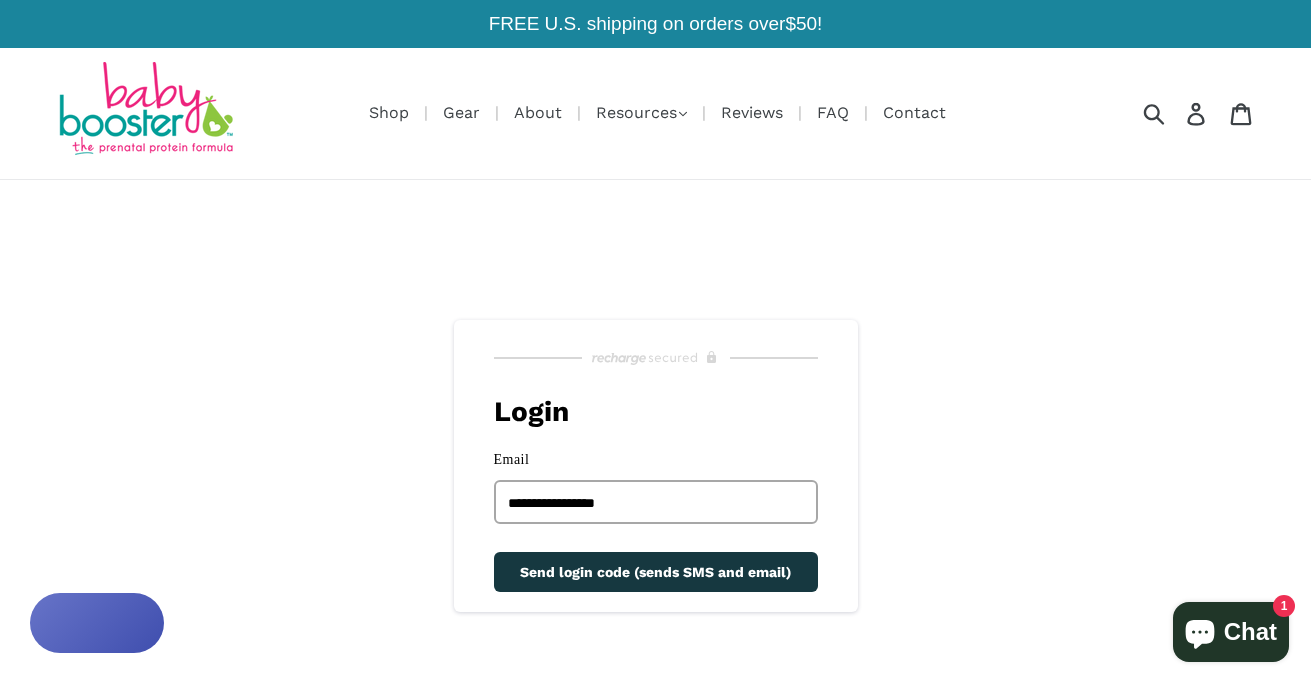 type on "**********" 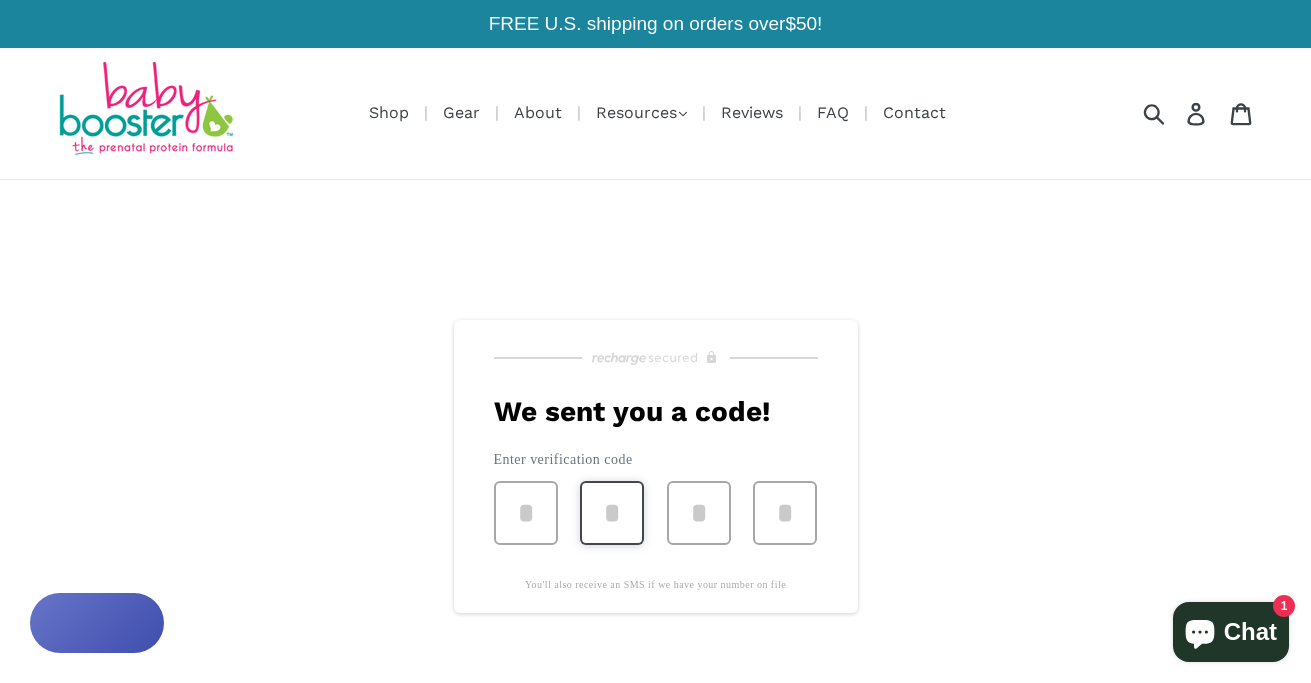 type on "*" 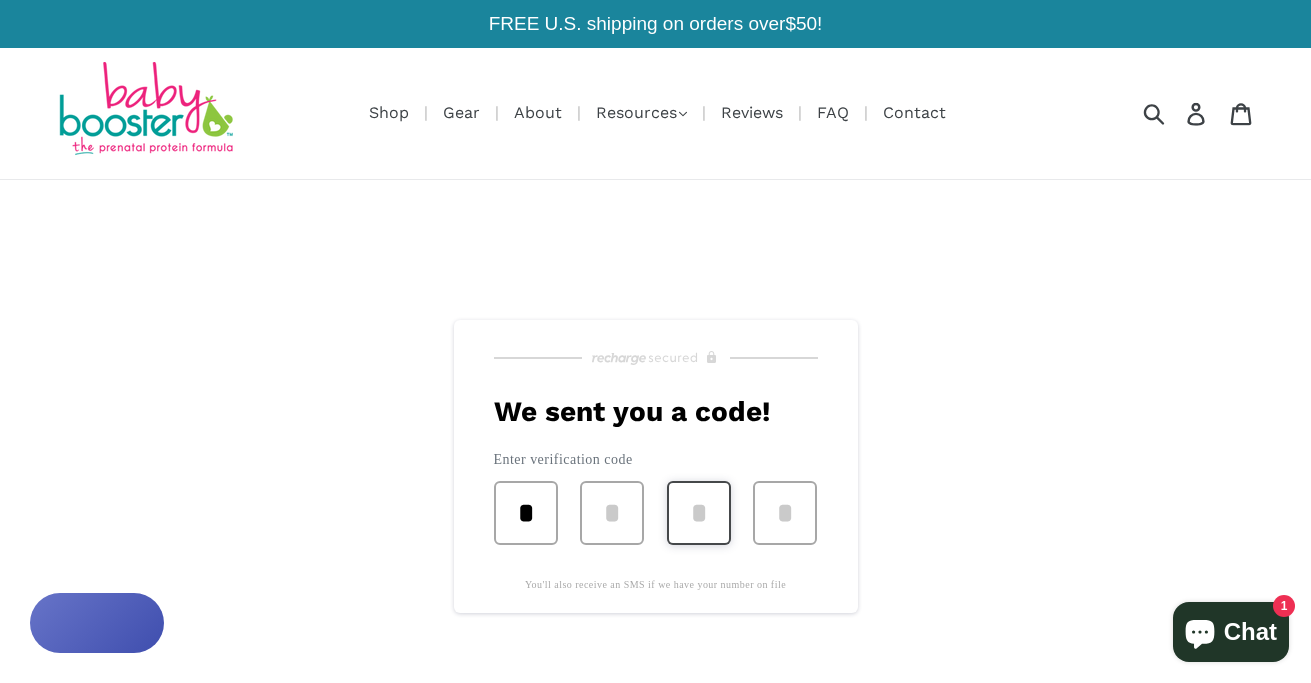 type on "*" 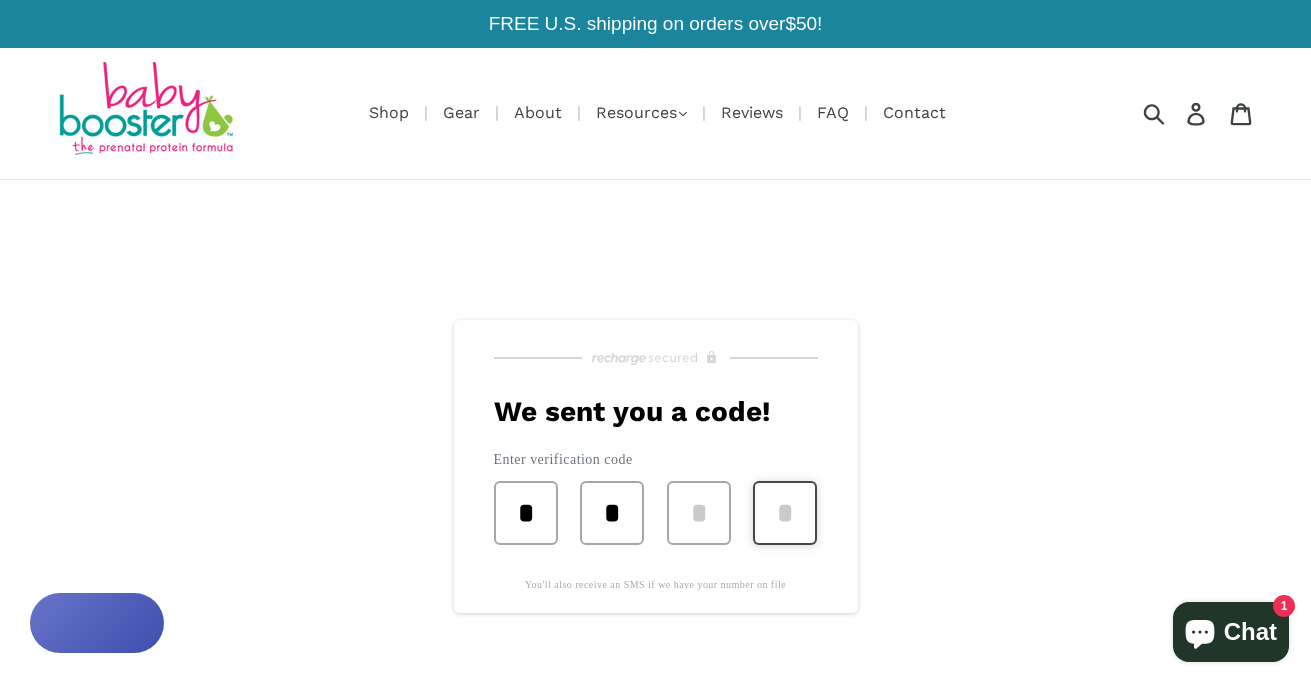 type on "*" 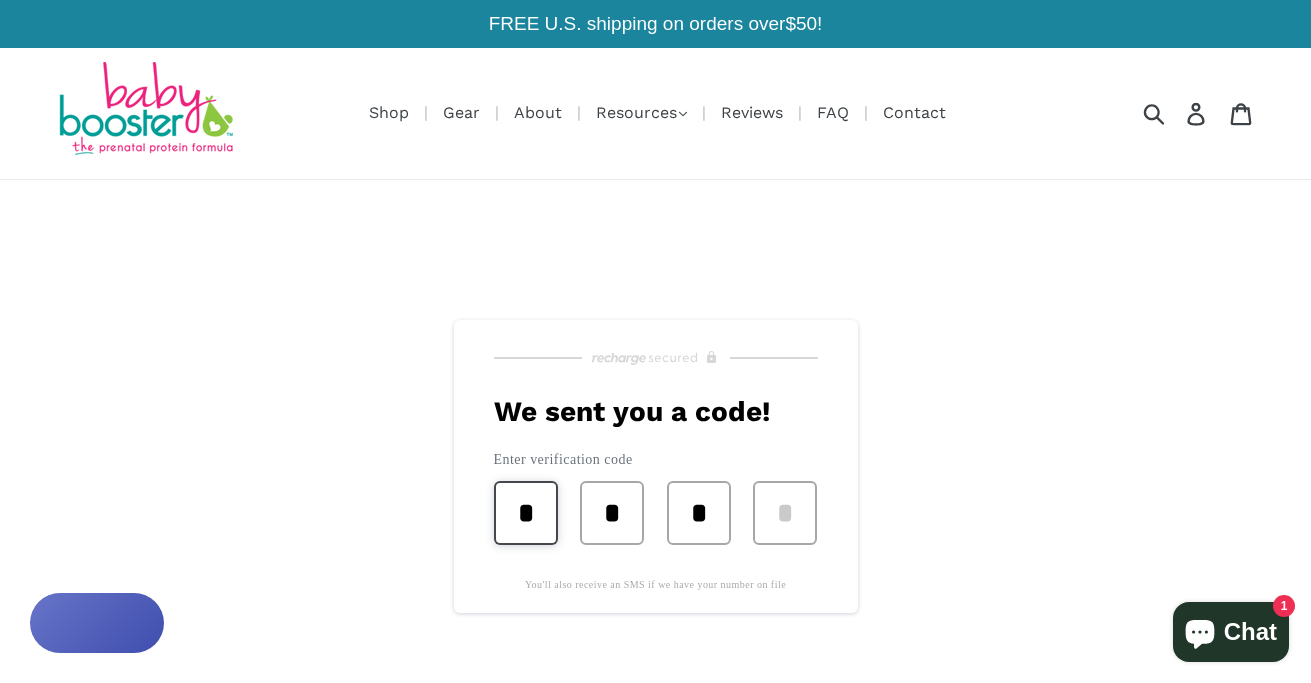 type on "*" 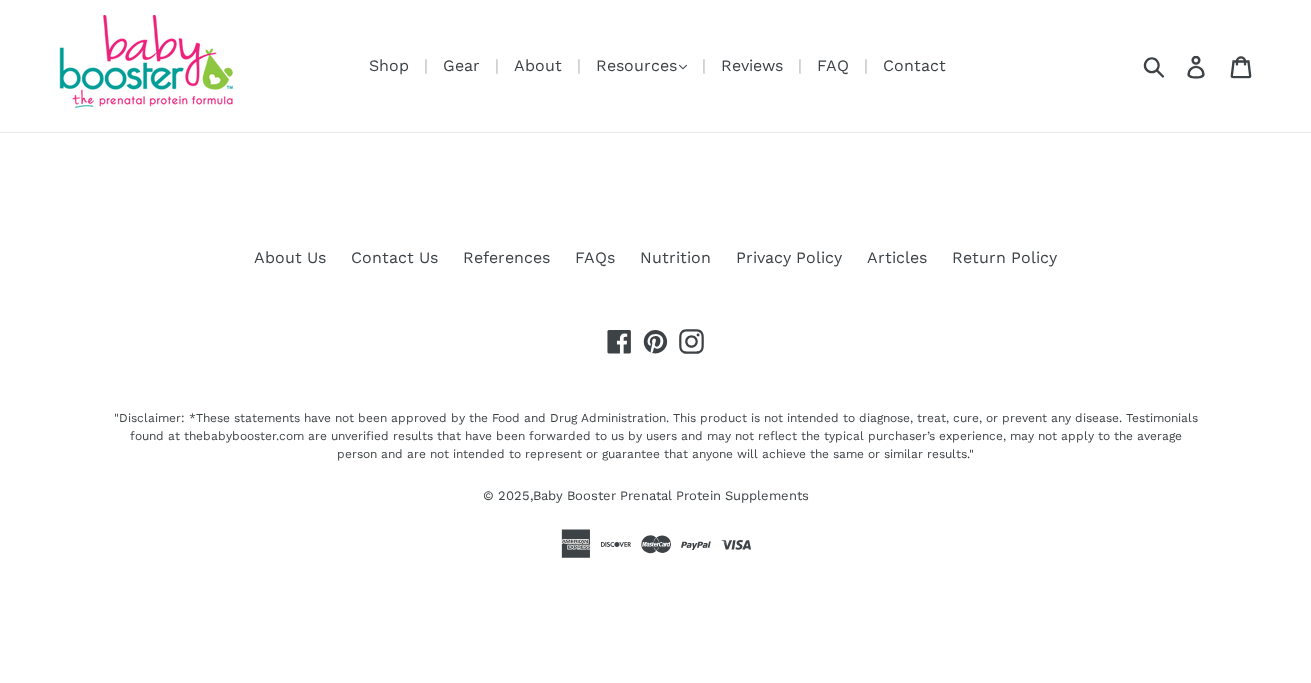 scroll, scrollTop: 0, scrollLeft: 0, axis: both 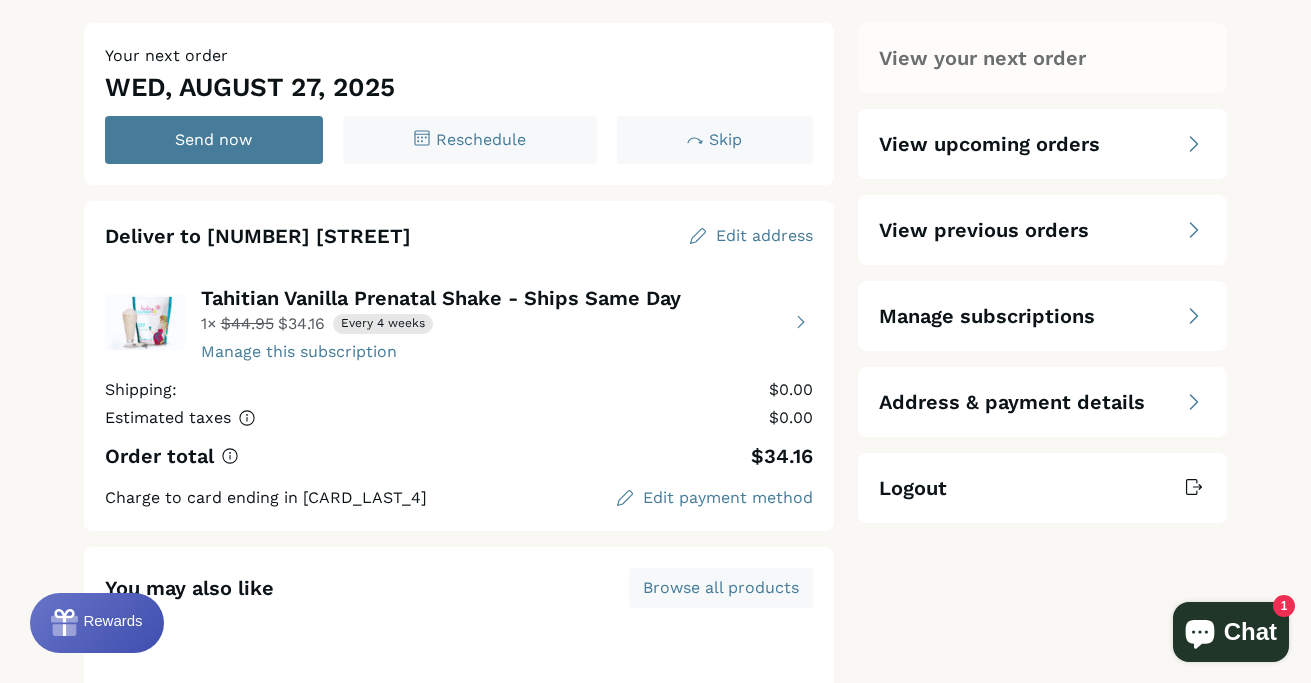 click at bounding box center (459, 322) 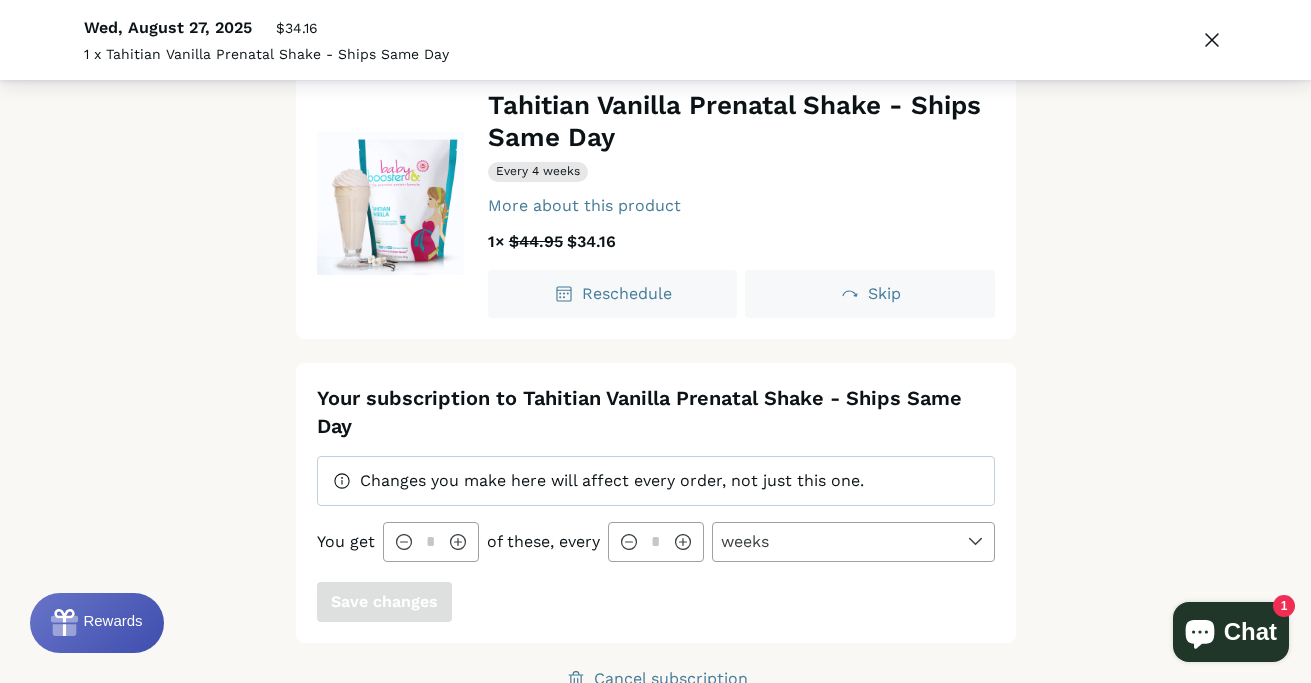 scroll, scrollTop: 91, scrollLeft: 0, axis: vertical 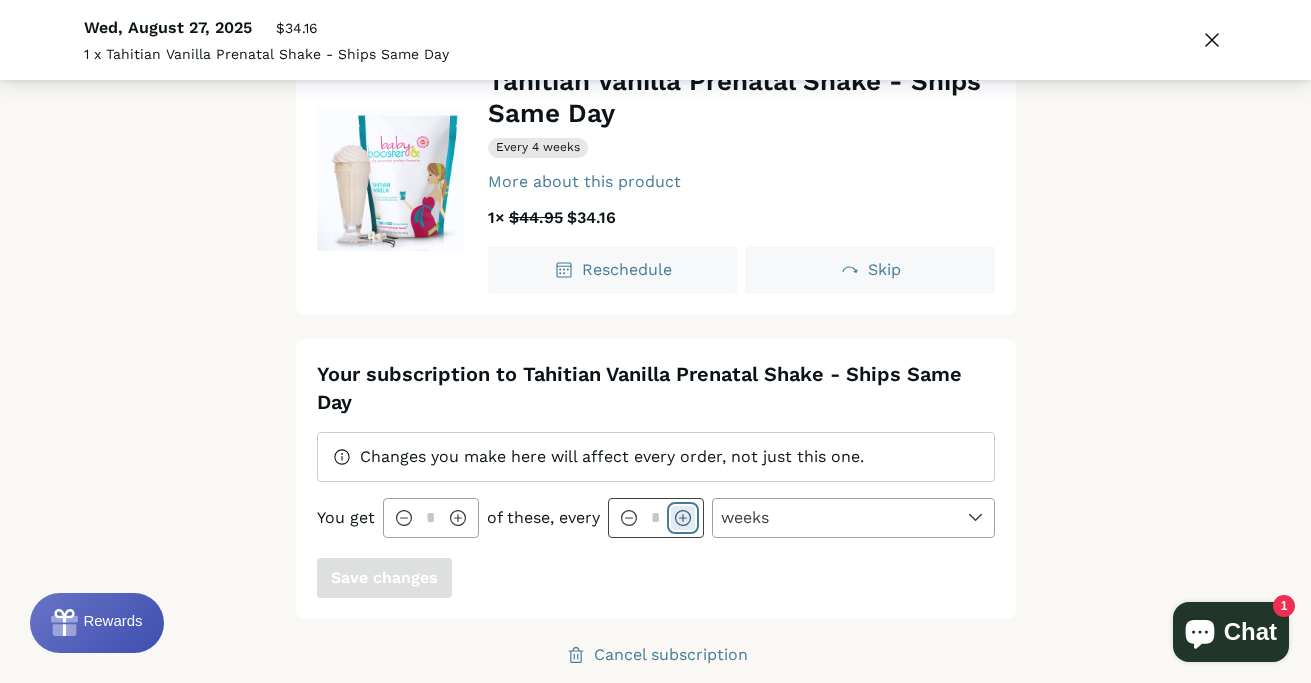click 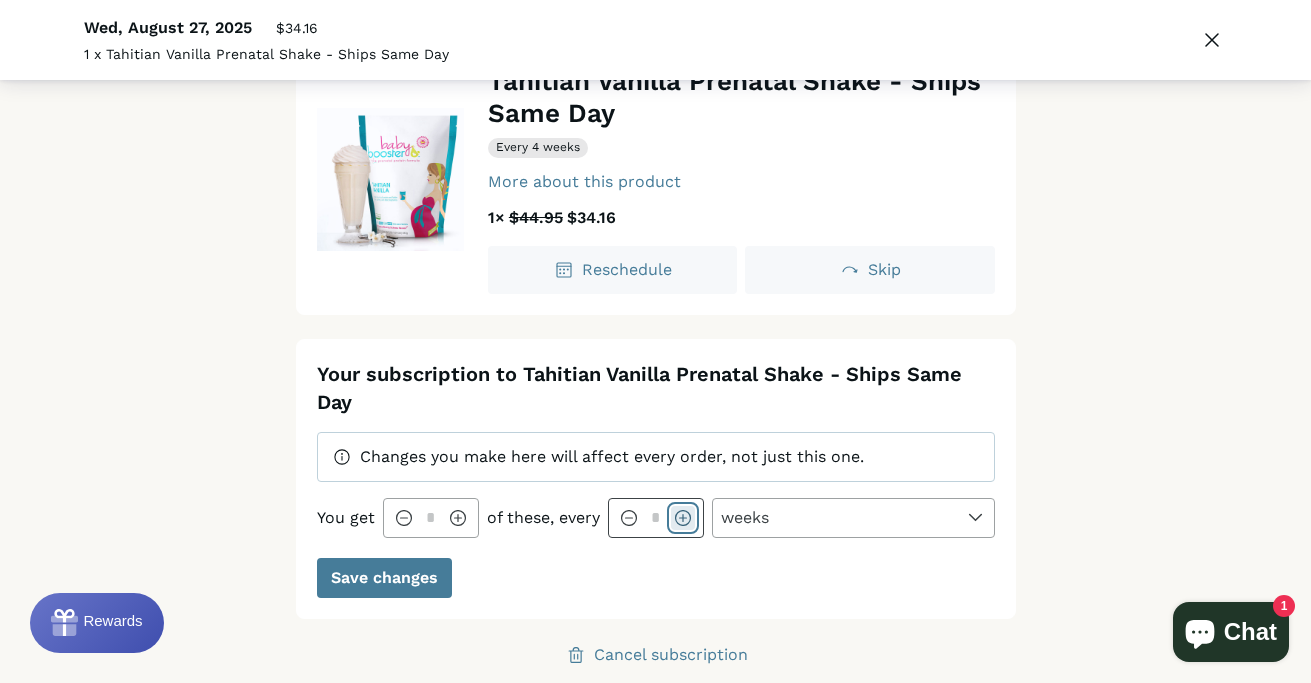 click 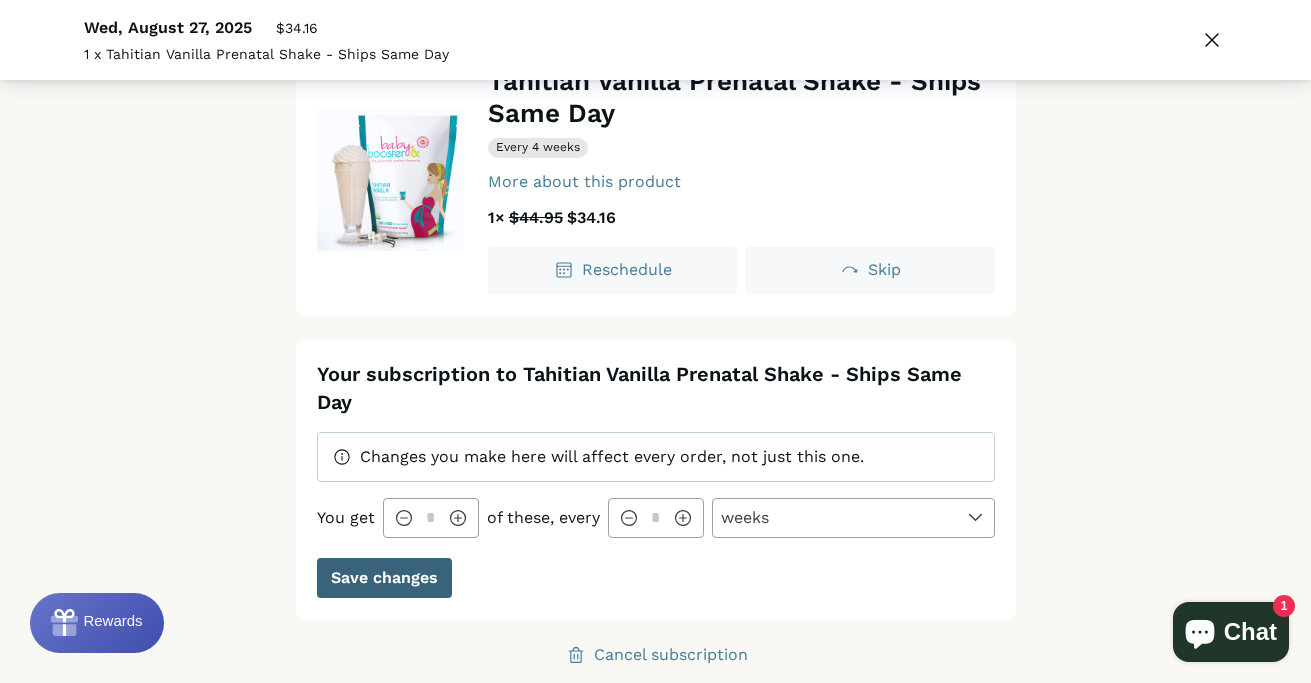 click on "Save changes" at bounding box center [384, 578] 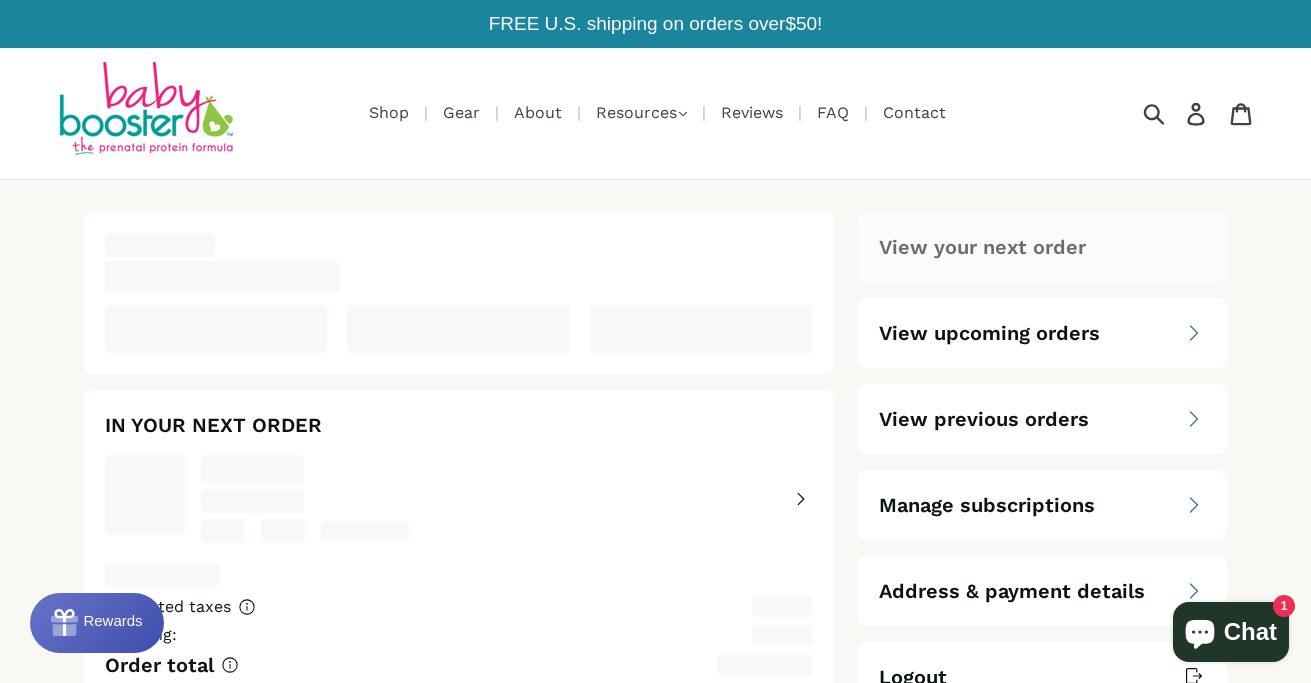 select on "****" 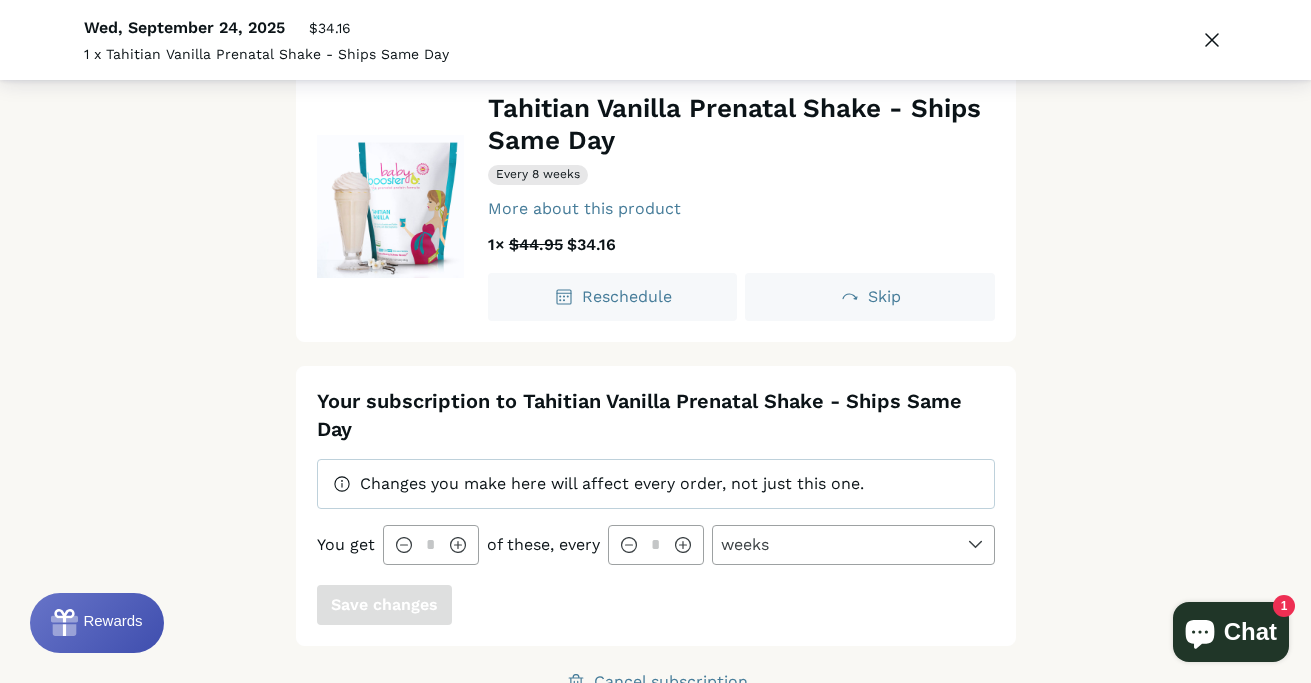 scroll, scrollTop: 91, scrollLeft: 0, axis: vertical 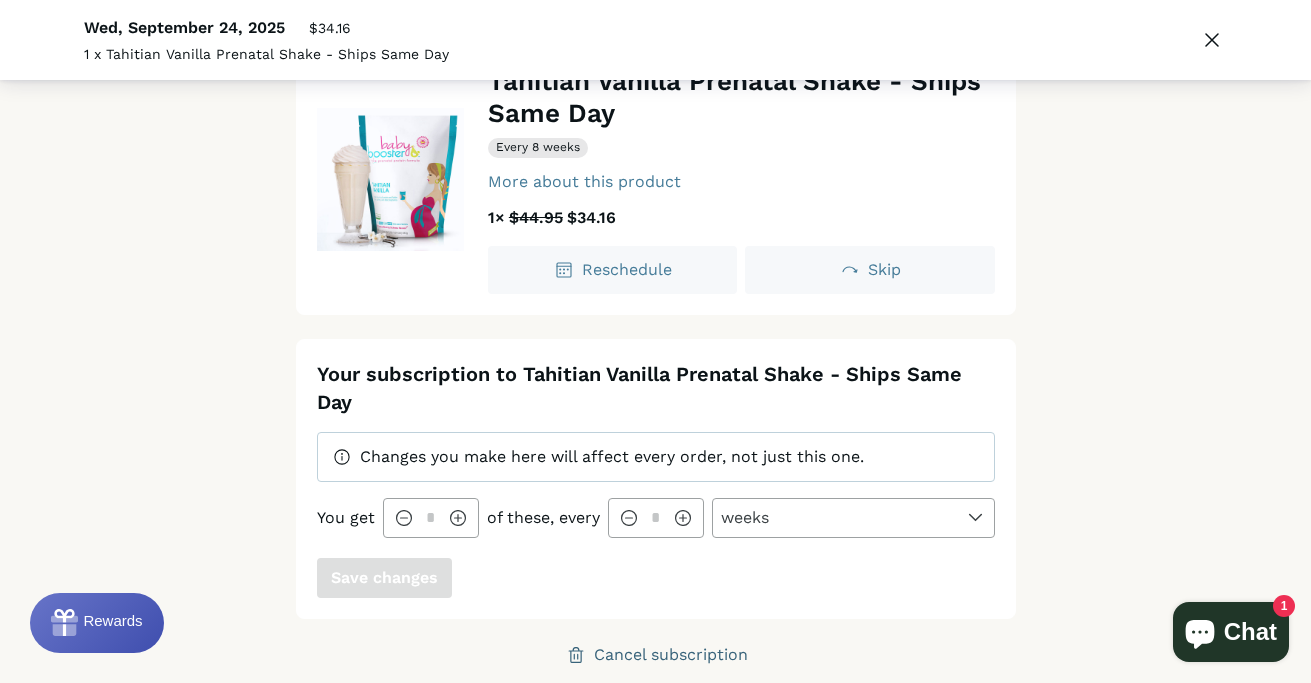 click on "Cancel subscription" at bounding box center (671, 655) 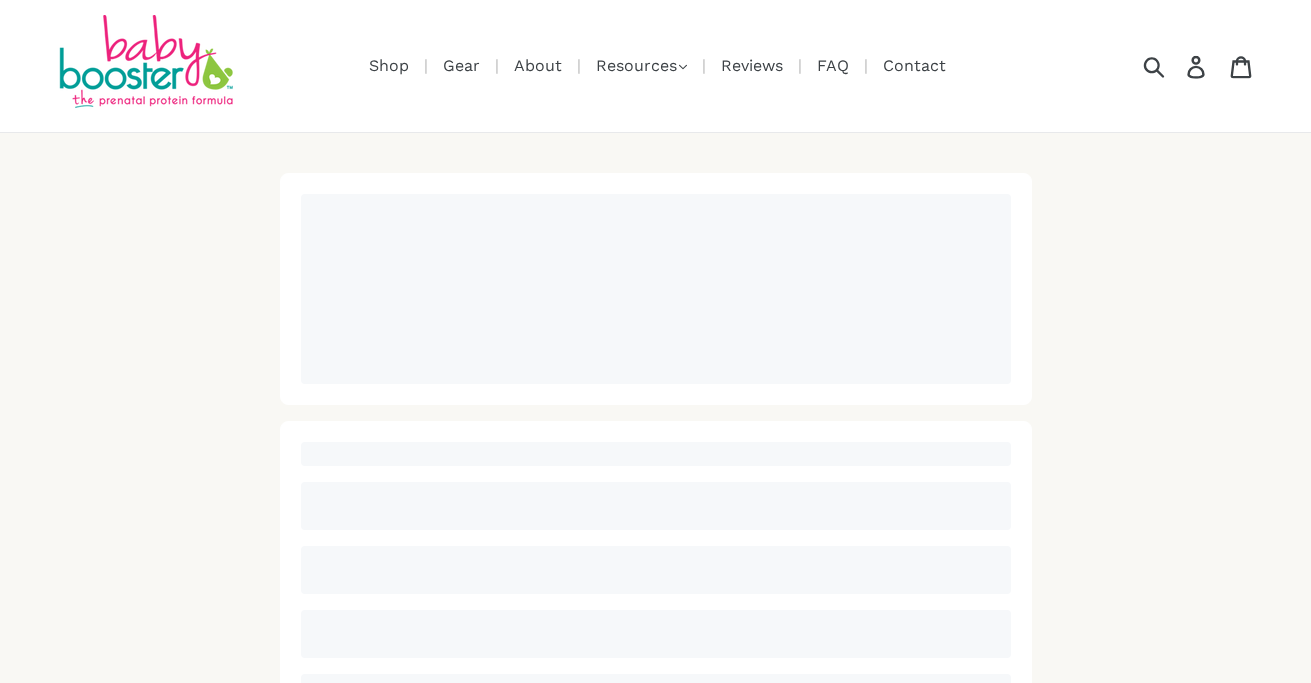 scroll, scrollTop: 0, scrollLeft: 0, axis: both 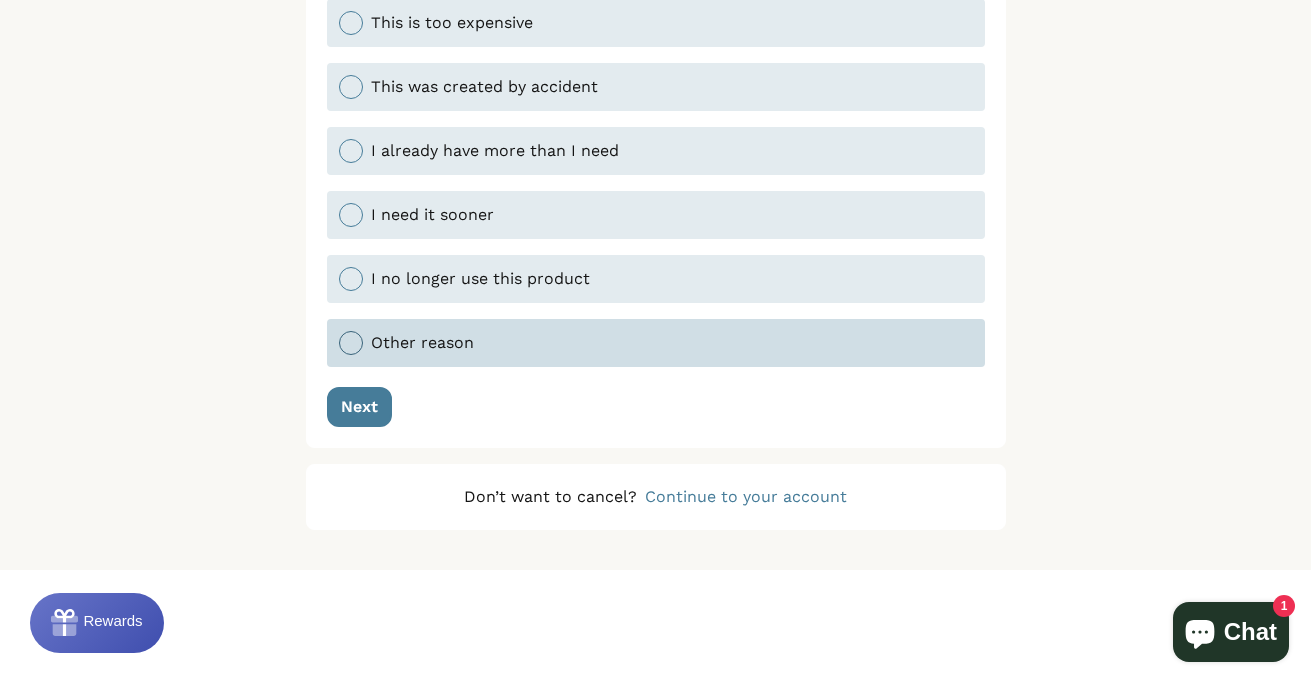click at bounding box center (351, 343) 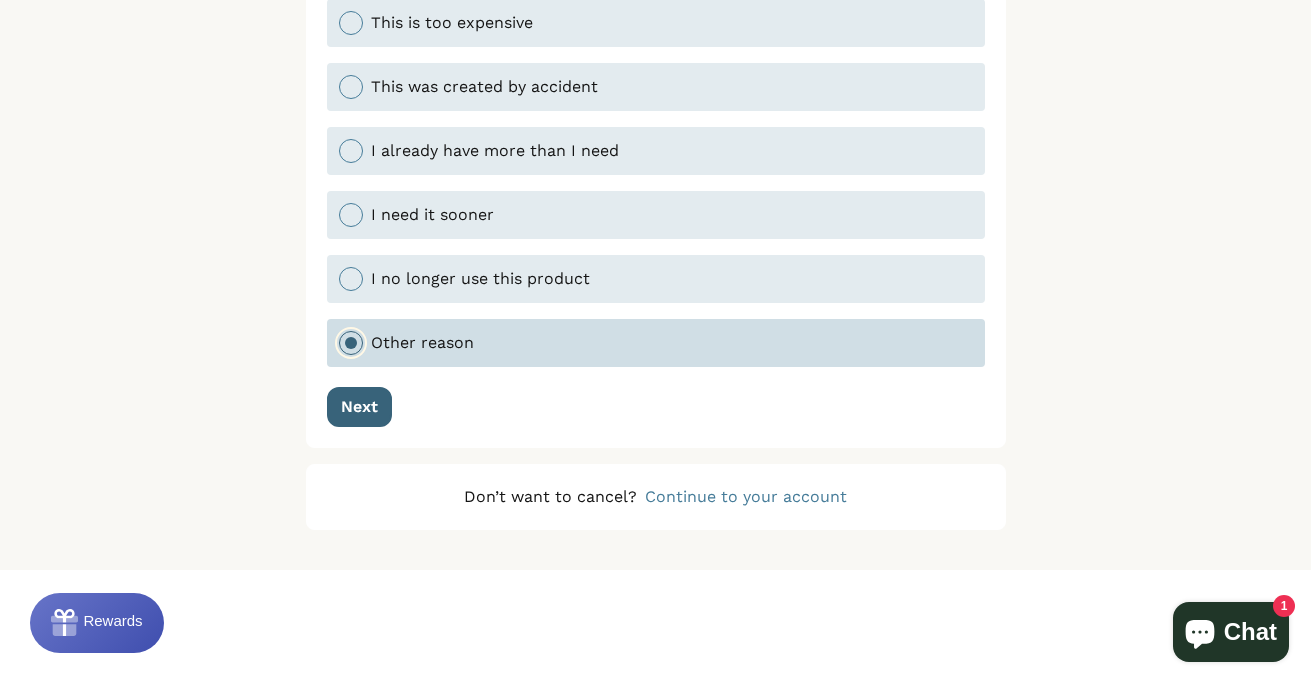 click on "Next" at bounding box center [359, 407] 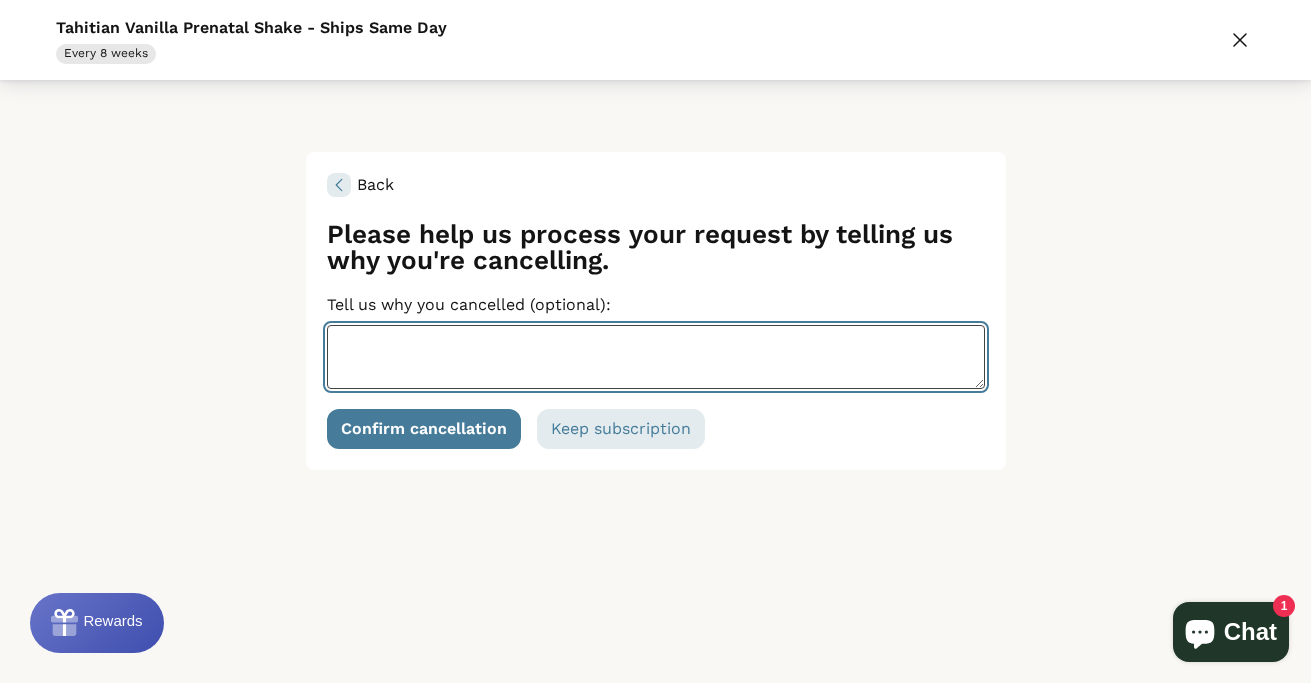 click on "Tell us why you cancelled (optional):" at bounding box center [656, 357] 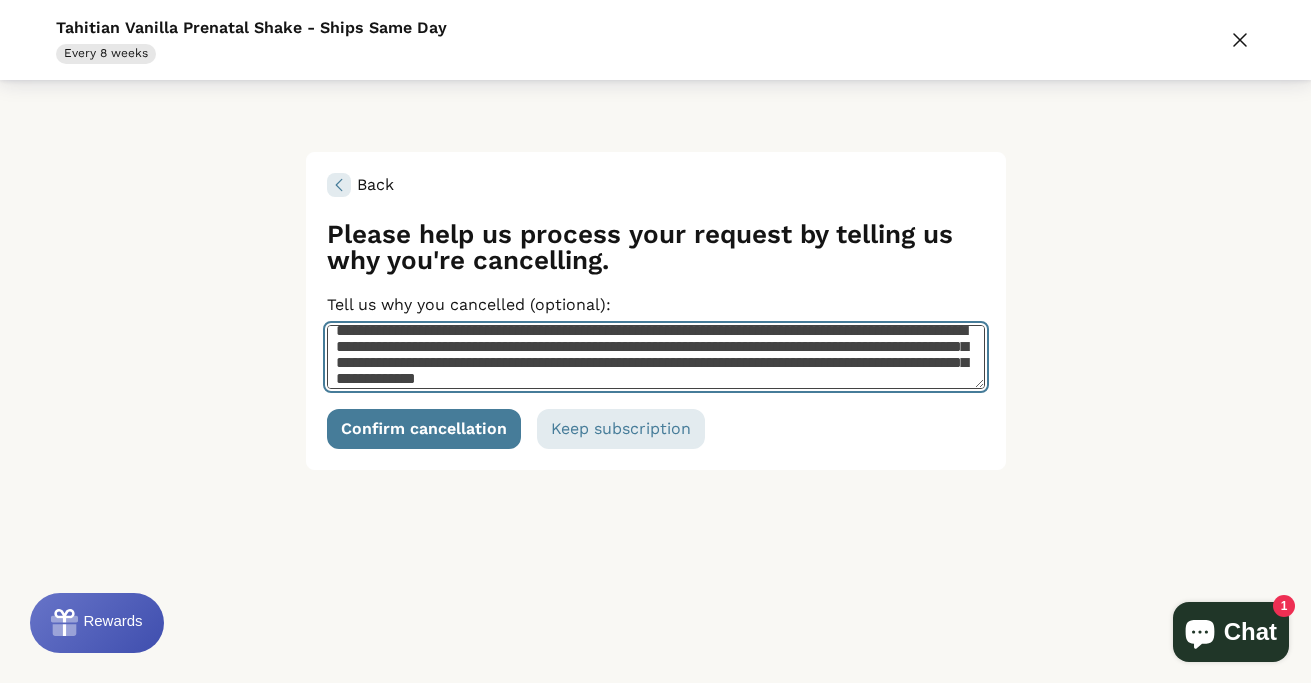 scroll, scrollTop: 26, scrollLeft: 0, axis: vertical 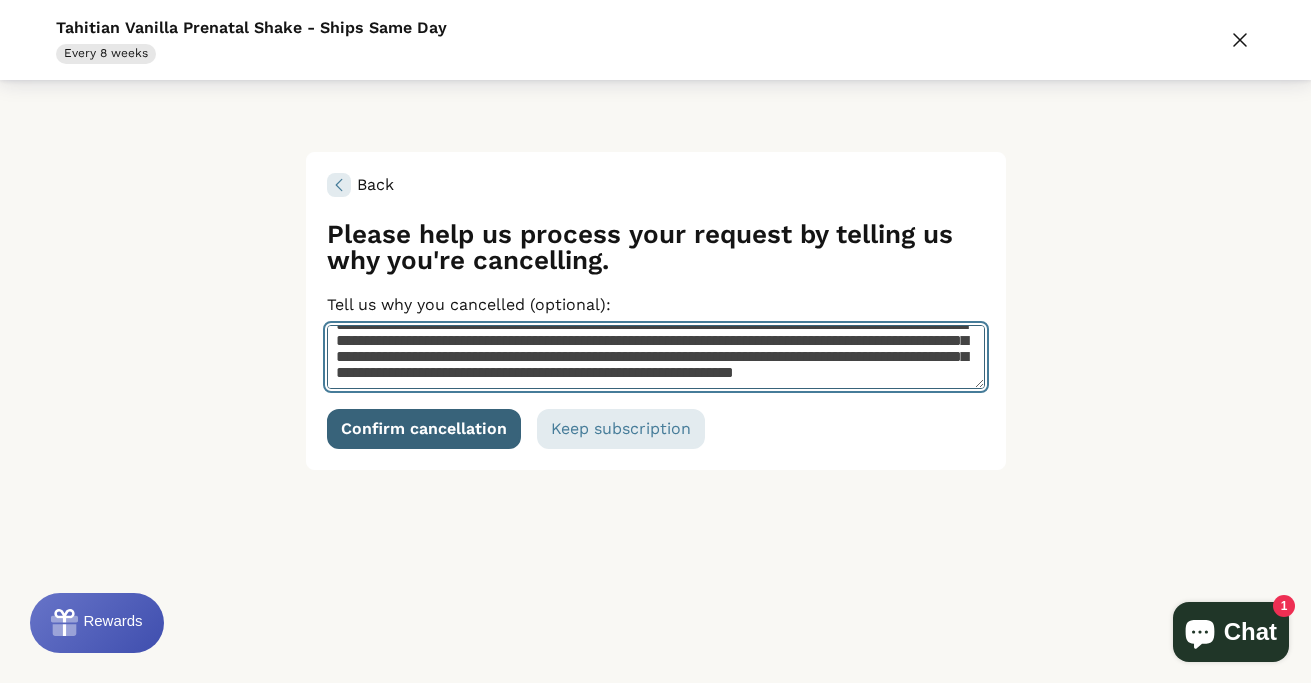 type on "**********" 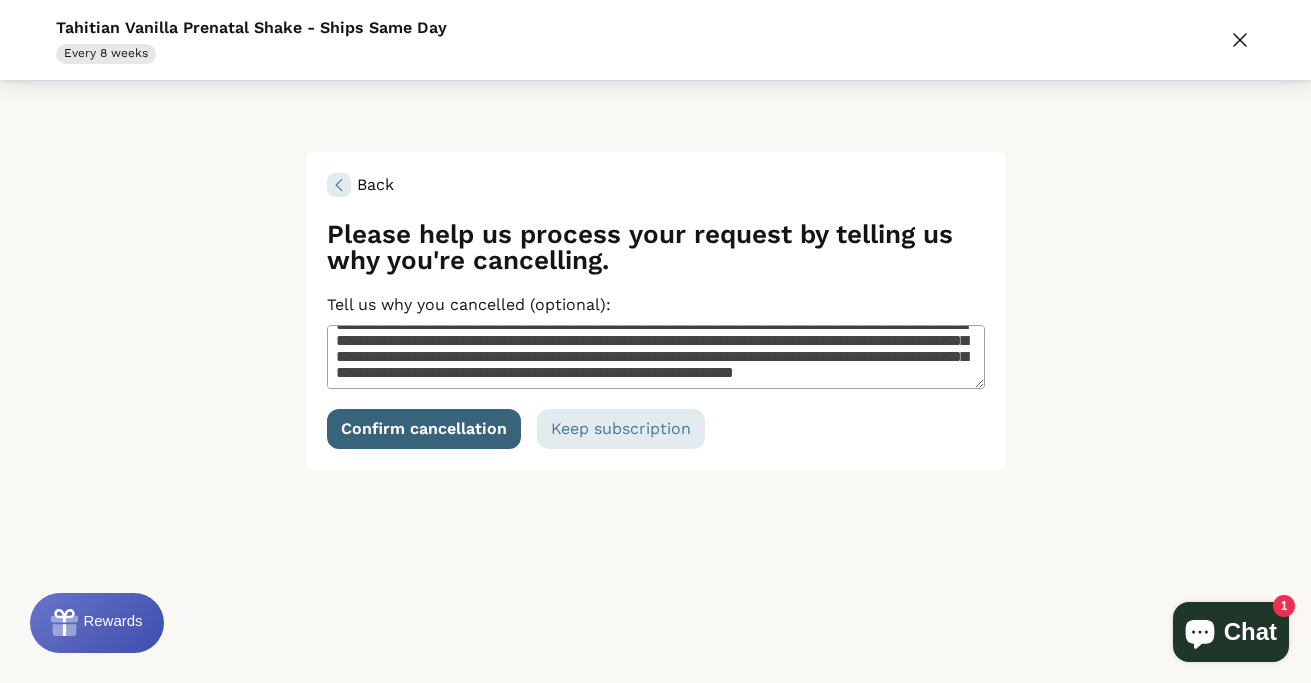 click on "Confirm cancellation" at bounding box center [424, 429] 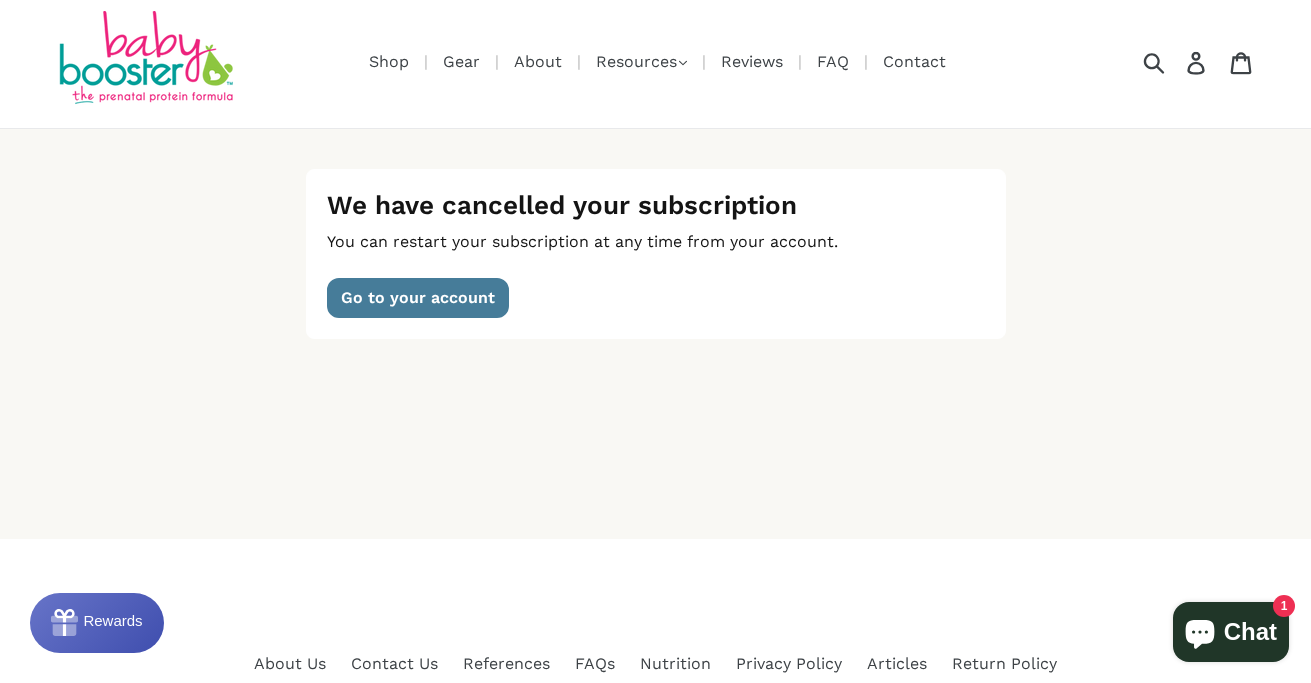 scroll, scrollTop: 0, scrollLeft: 0, axis: both 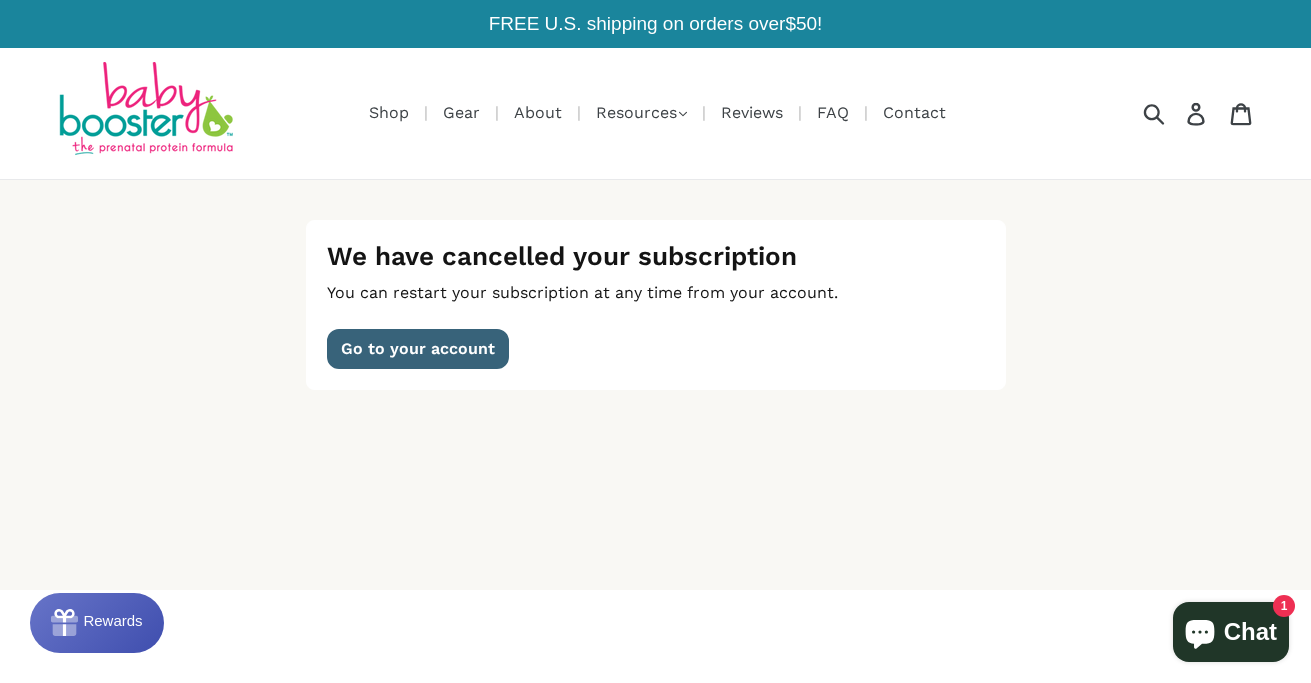 click on "Go to your account" at bounding box center (418, 349) 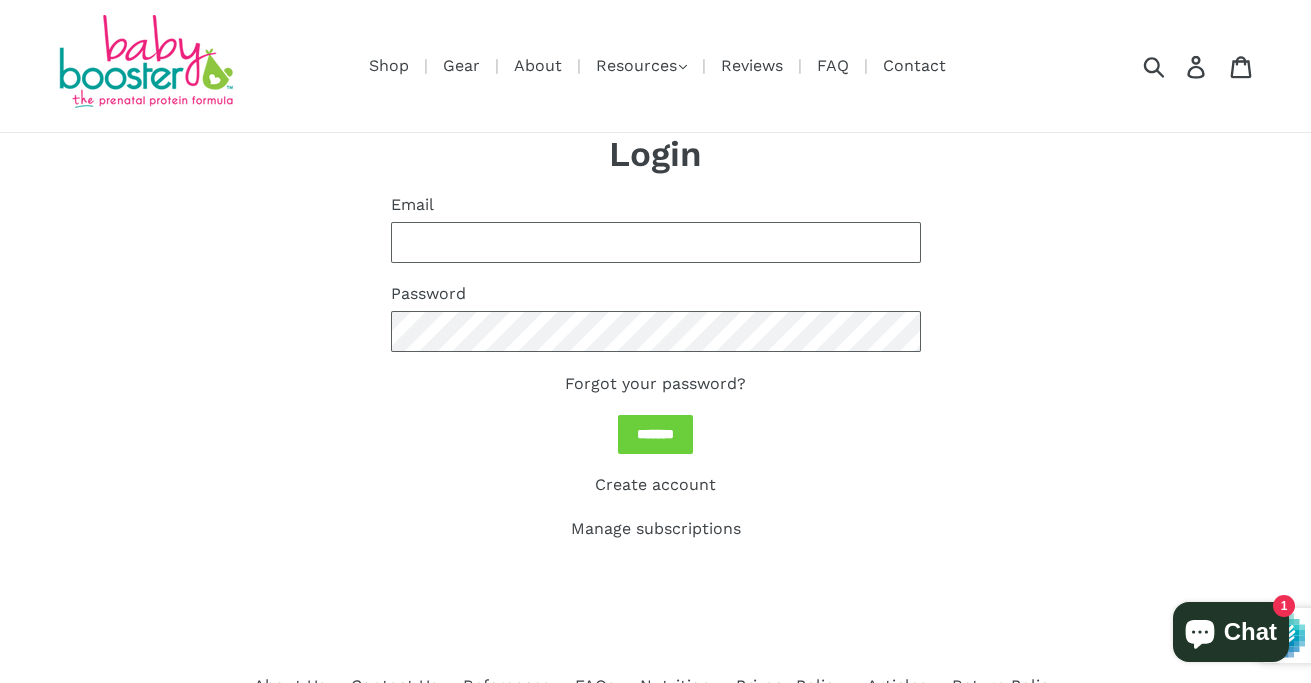 scroll, scrollTop: 0, scrollLeft: 0, axis: both 